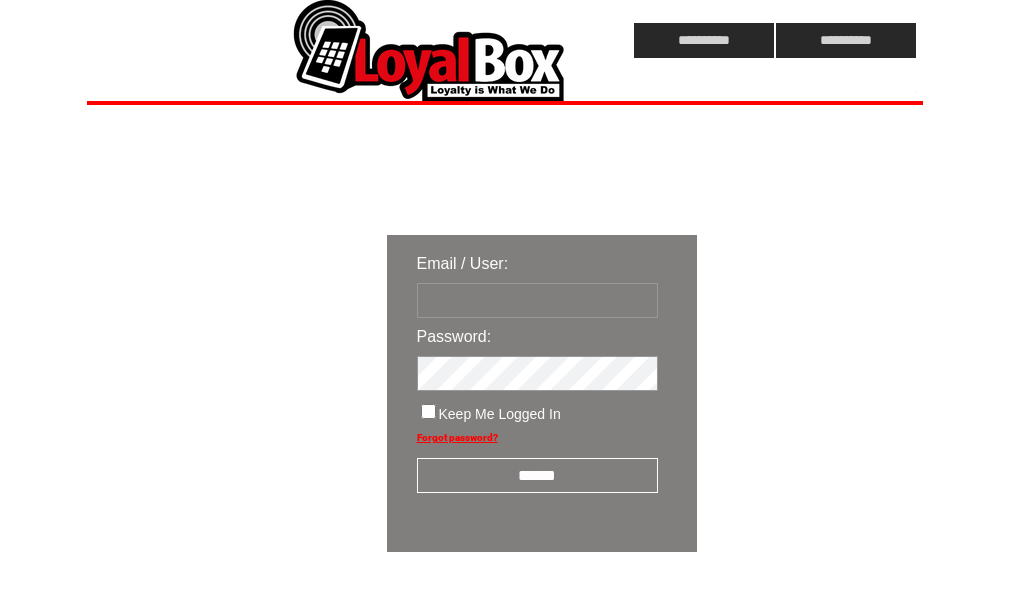 scroll, scrollTop: 0, scrollLeft: 0, axis: both 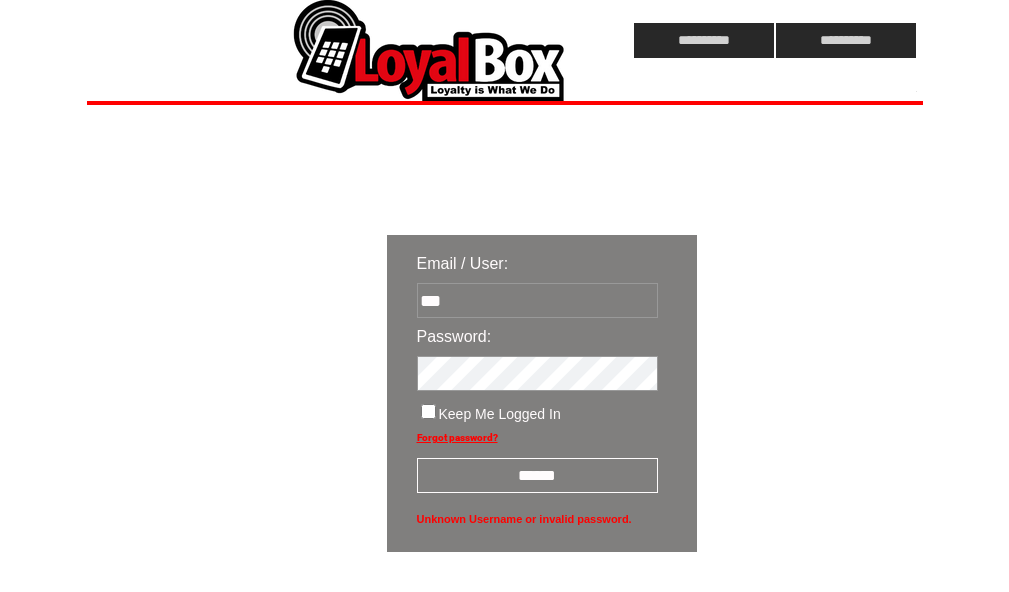 type on "**********" 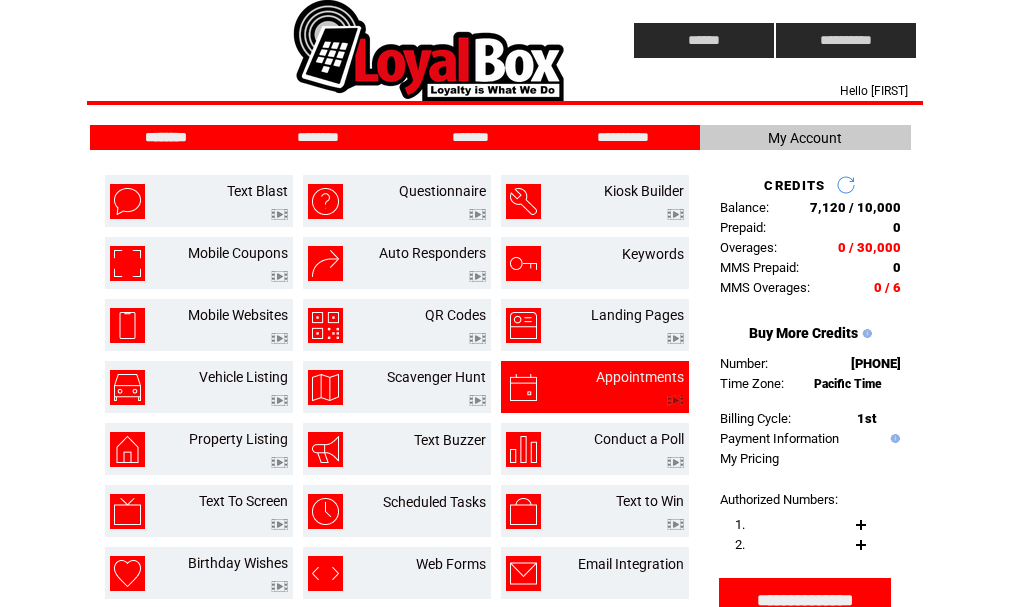 scroll, scrollTop: 0, scrollLeft: 0, axis: both 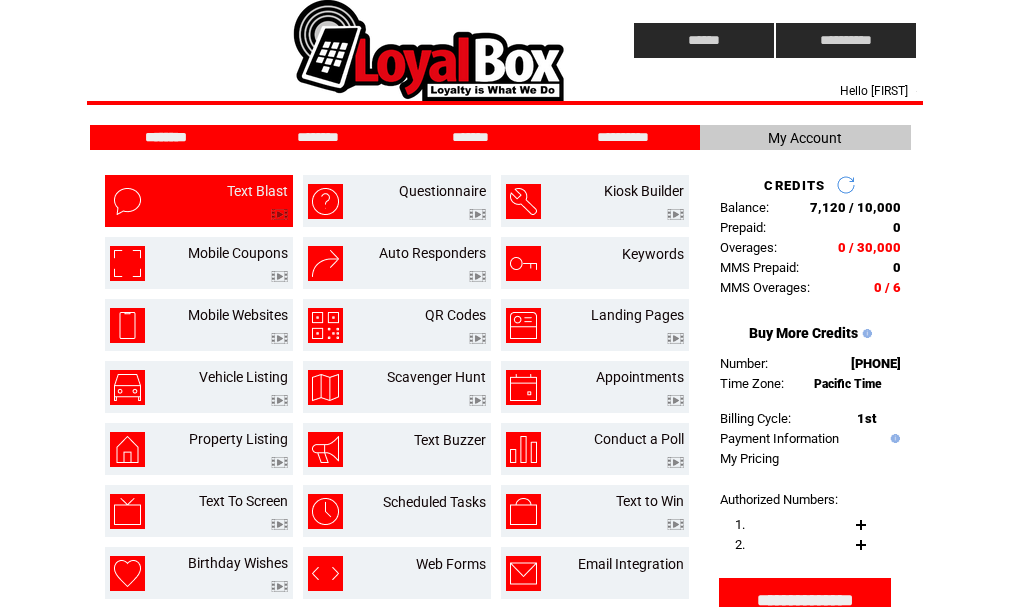 click at bounding box center (257, 191) 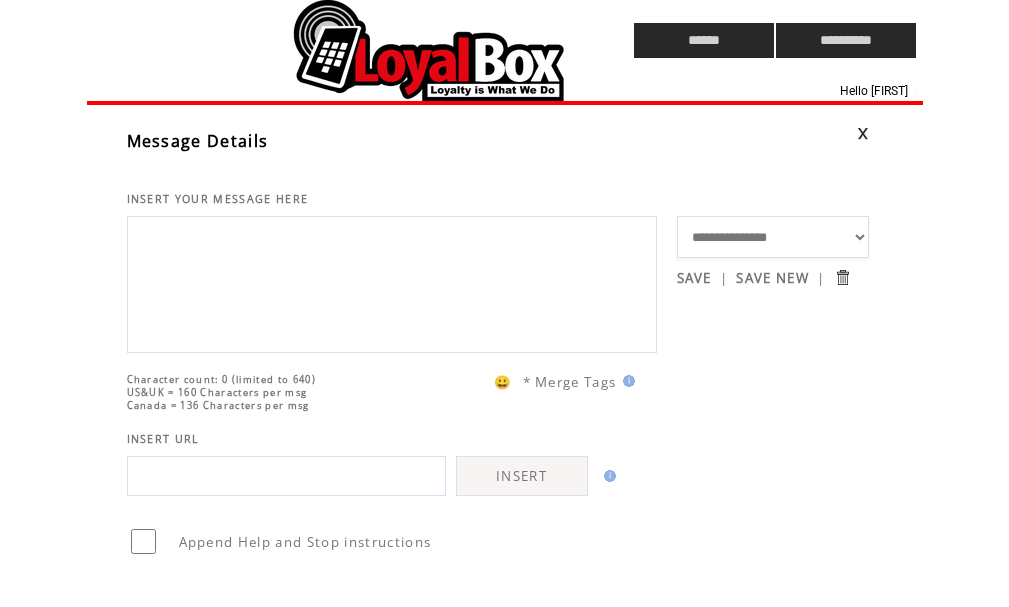 scroll, scrollTop: 0, scrollLeft: 0, axis: both 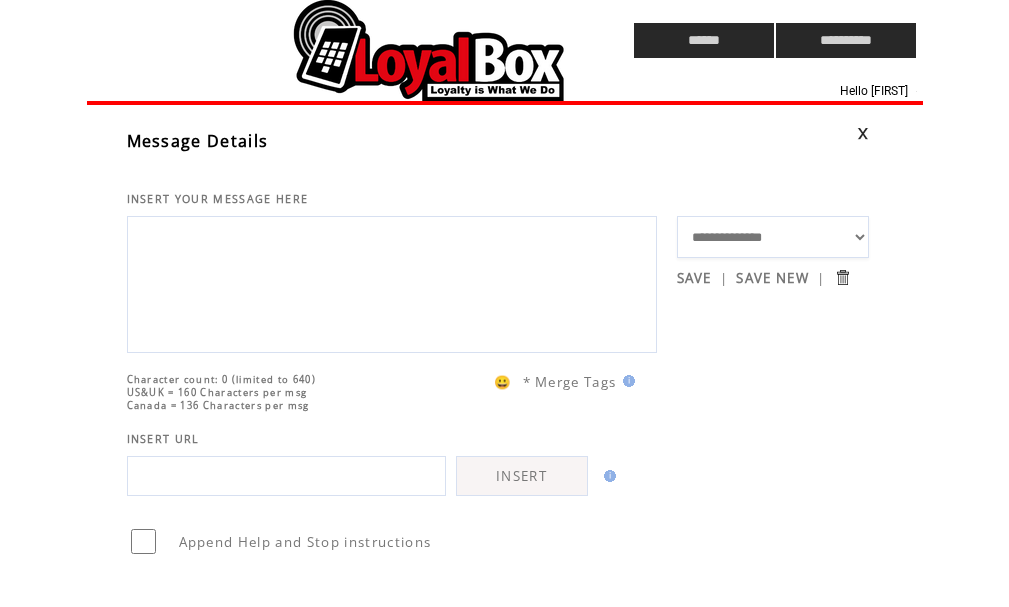 click on "**********" at bounding box center (773, 237) 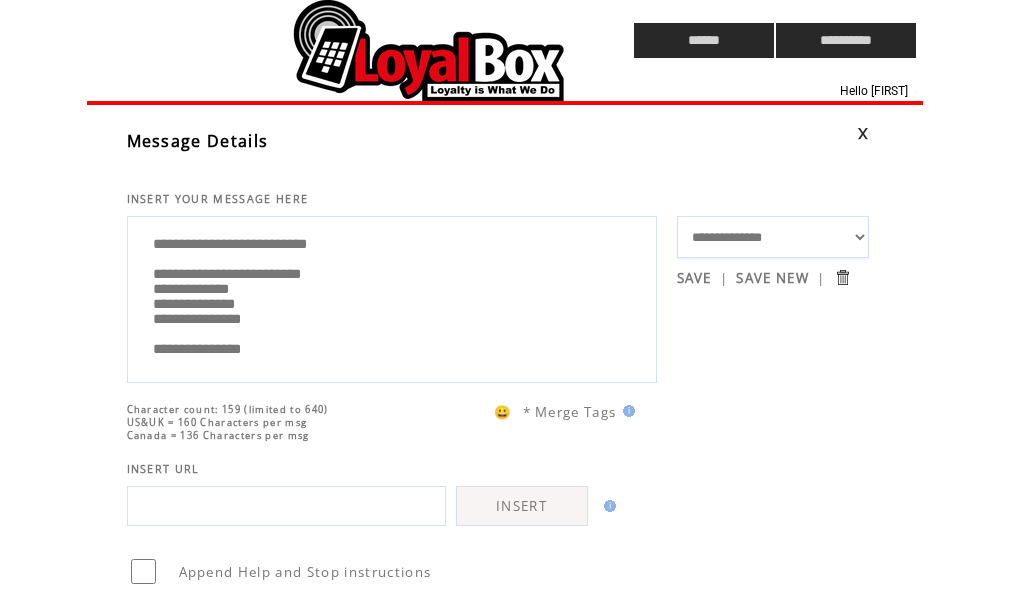 drag, startPoint x: 319, startPoint y: 285, endPoint x: 335, endPoint y: 290, distance: 16.763054 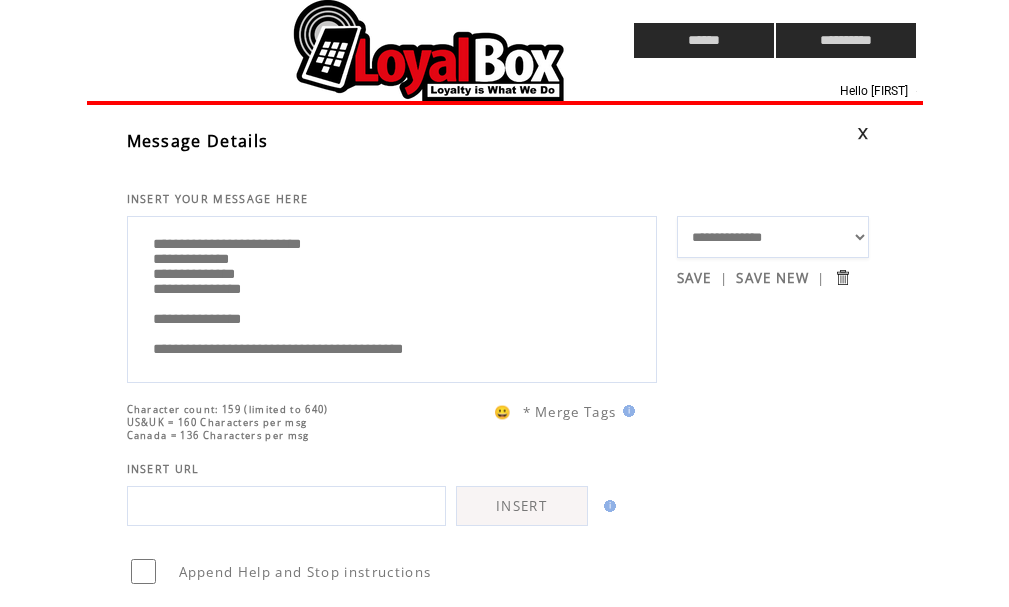 scroll, scrollTop: 80, scrollLeft: 0, axis: vertical 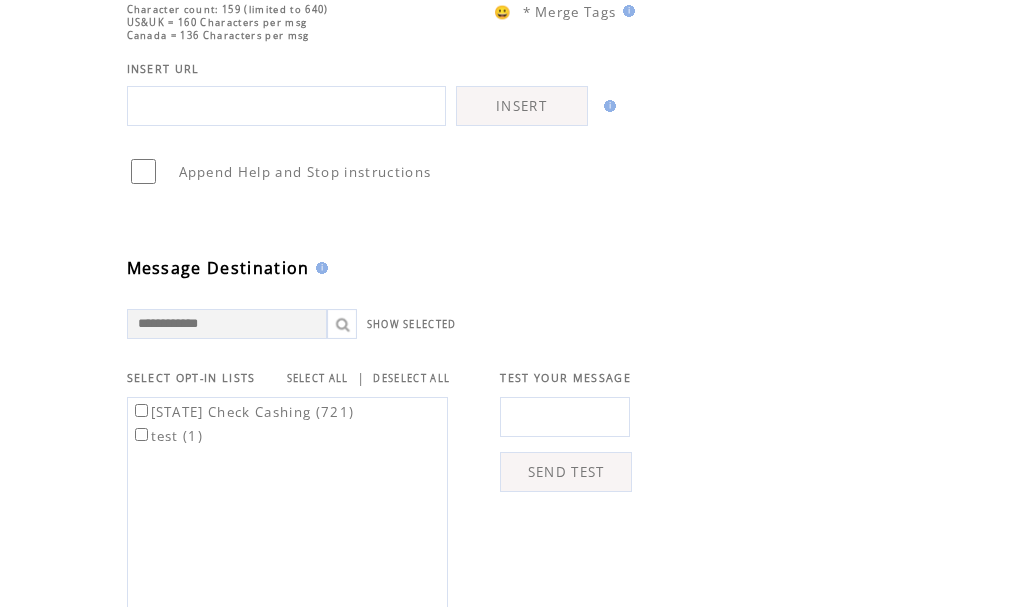 type on "**********" 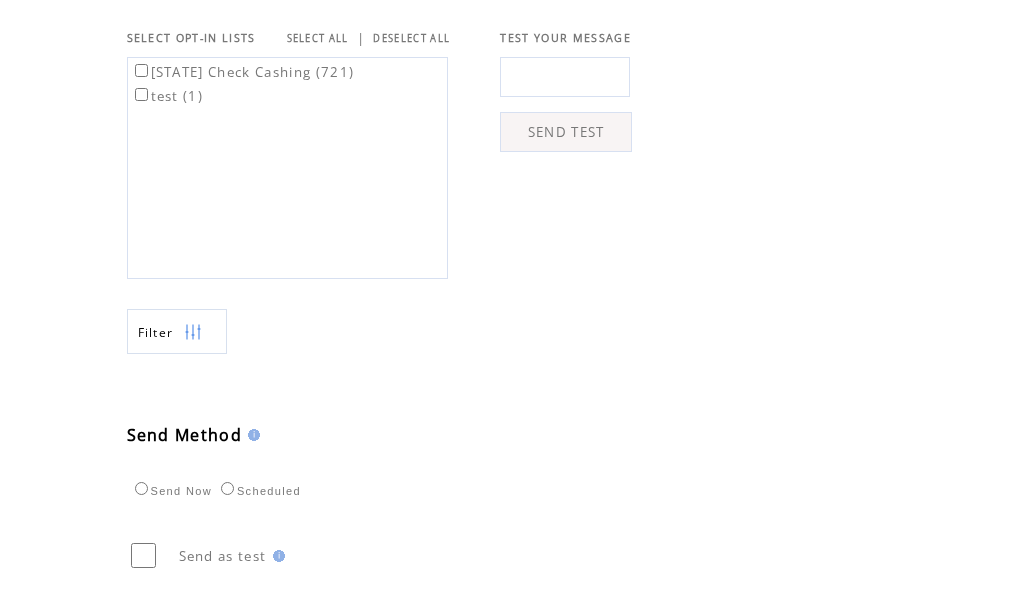 scroll, scrollTop: 864, scrollLeft: 0, axis: vertical 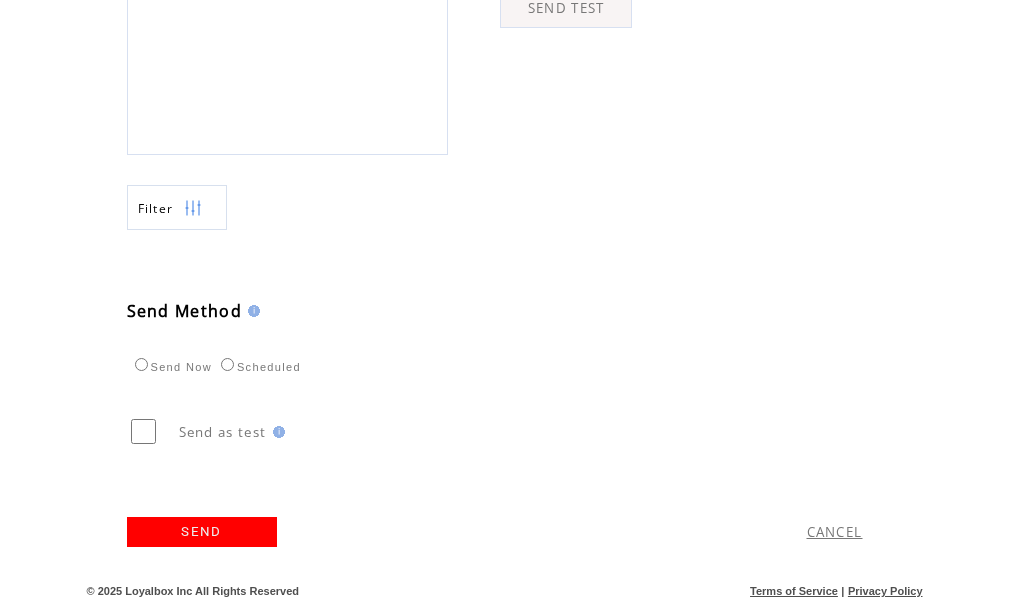 click on "SEND" at bounding box center [202, 532] 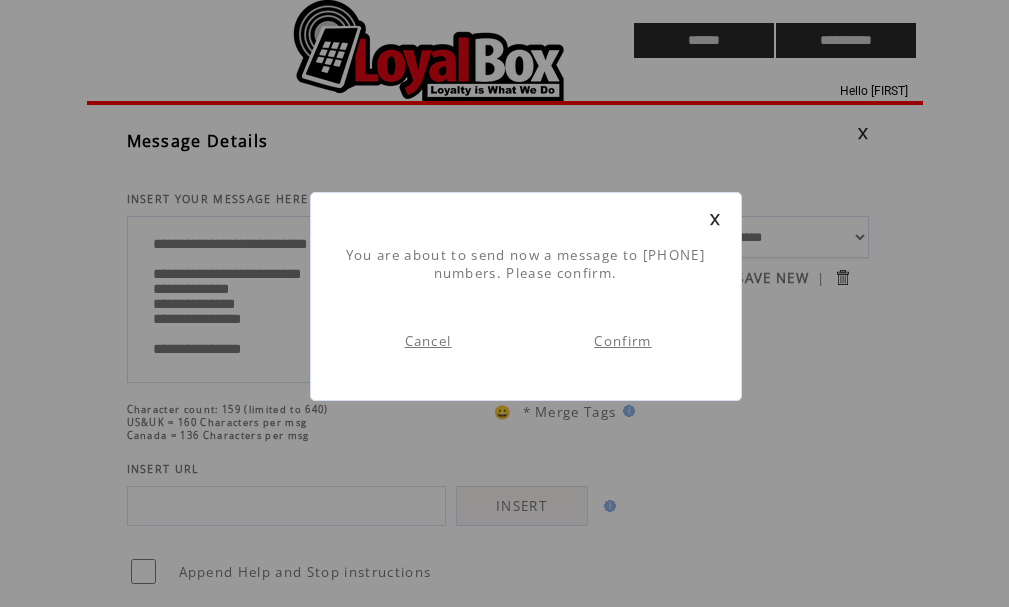 scroll, scrollTop: 1, scrollLeft: 0, axis: vertical 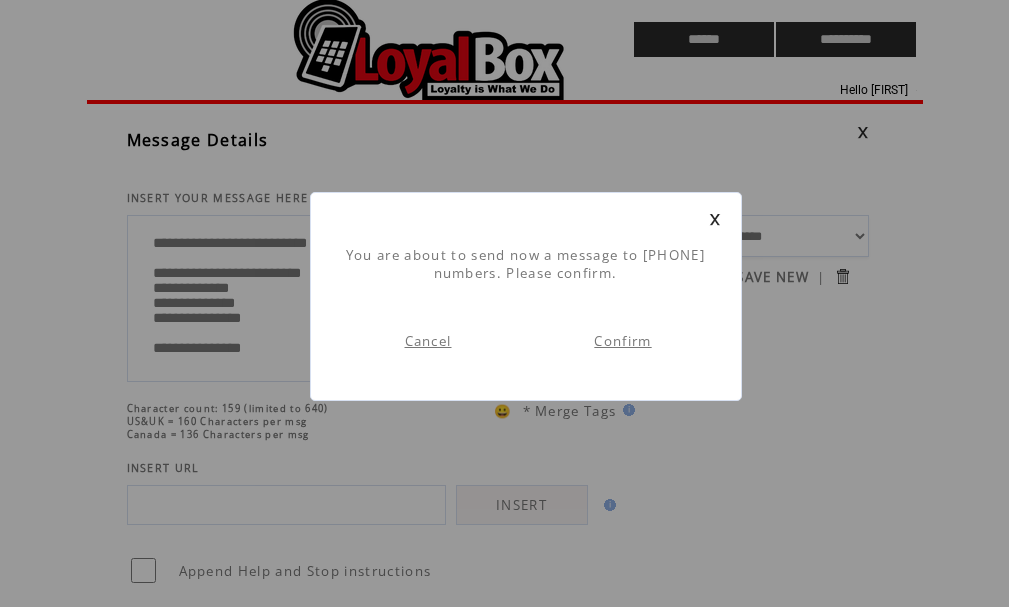 click on "Confirm" at bounding box center (622, 341) 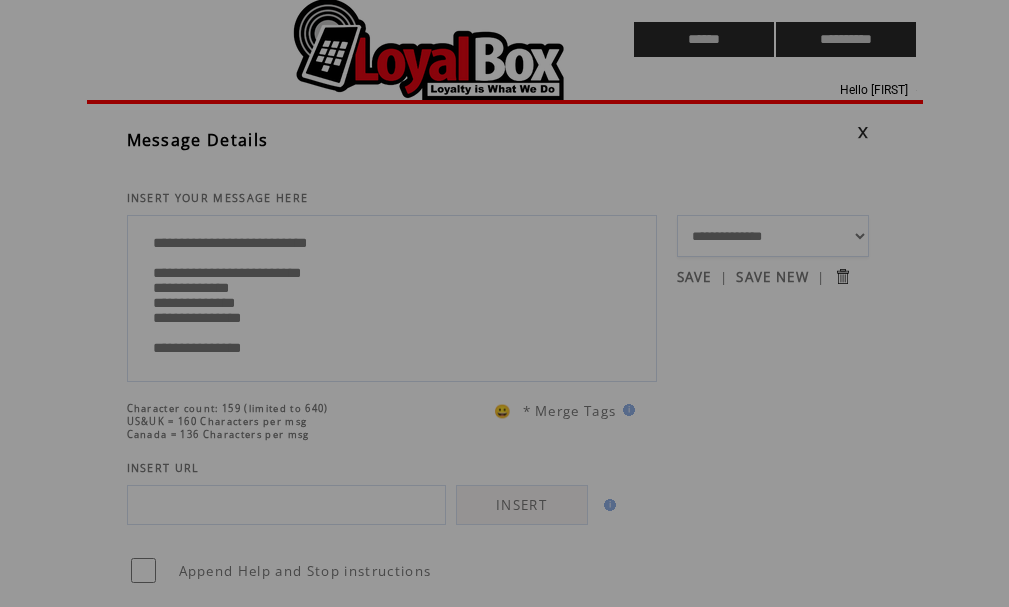 scroll, scrollTop: 0, scrollLeft: 0, axis: both 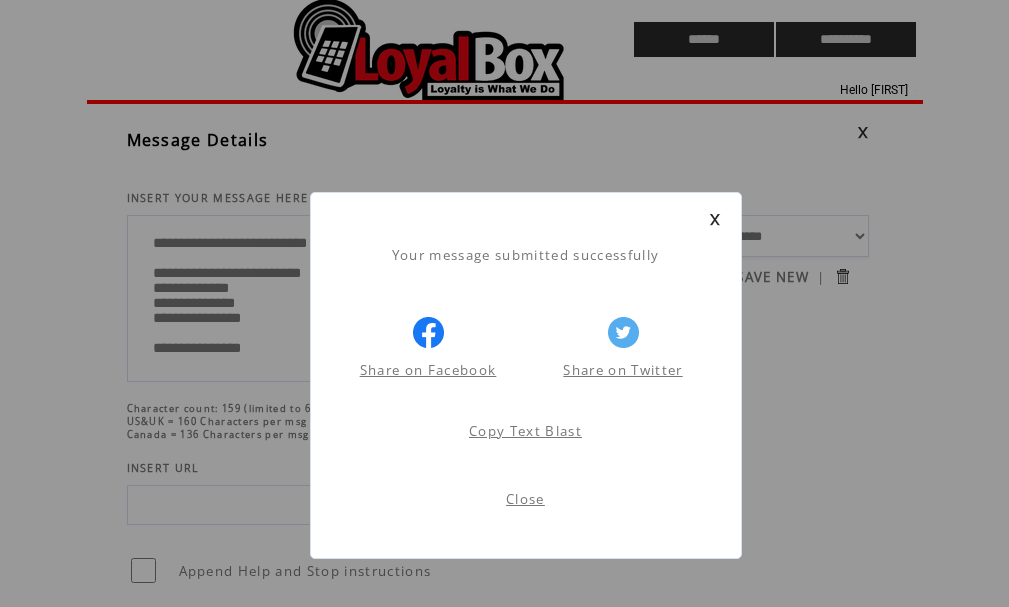 click on "Close" at bounding box center [525, 499] 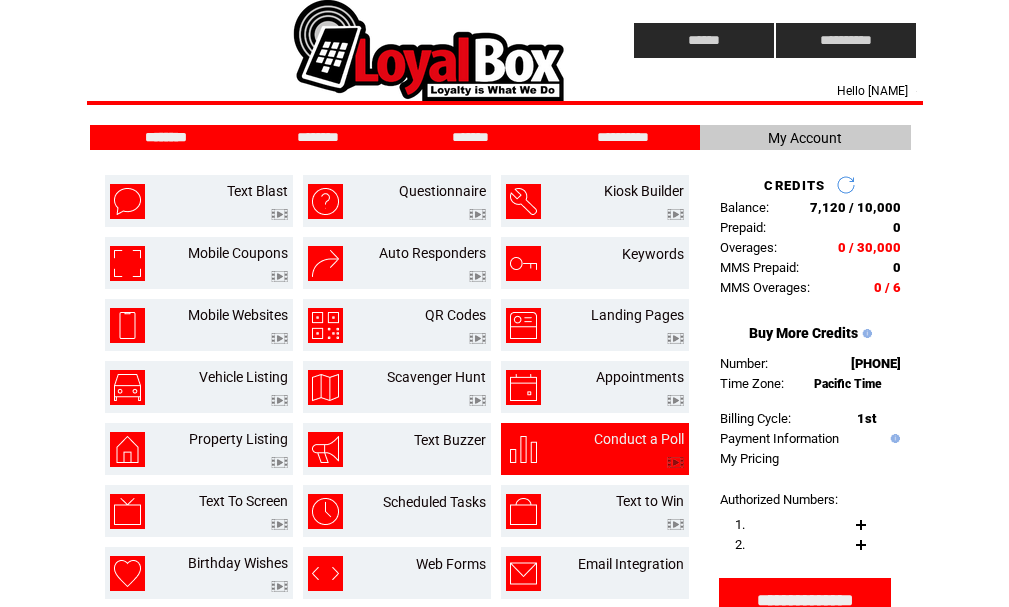 scroll, scrollTop: 0, scrollLeft: 0, axis: both 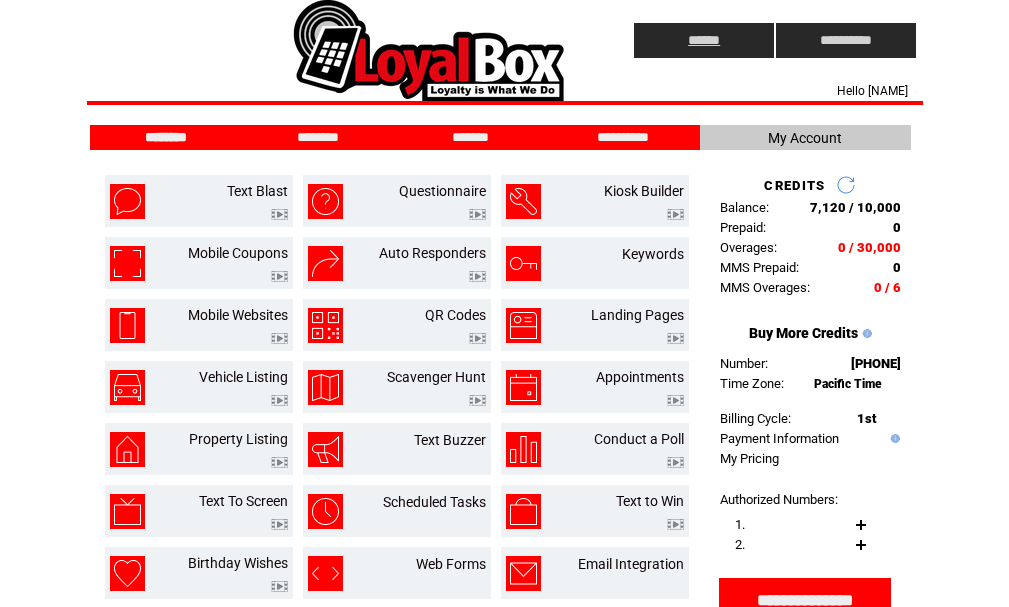 click on "******" at bounding box center [704, 40] 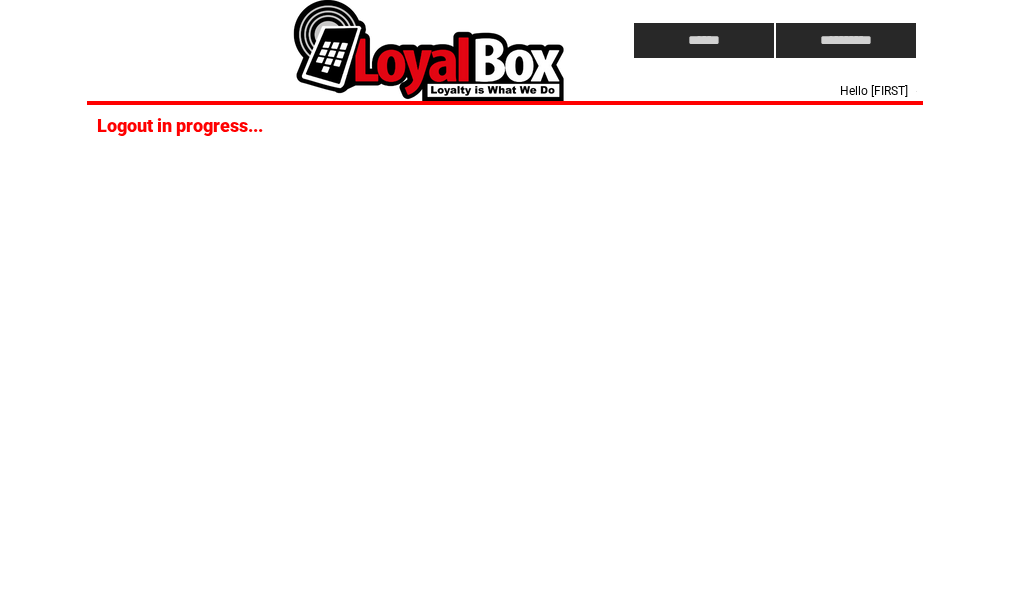 scroll, scrollTop: 0, scrollLeft: 0, axis: both 